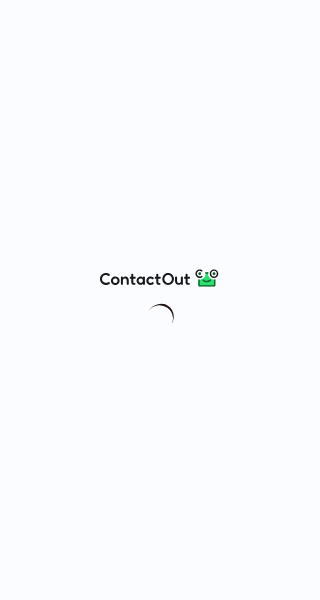 scroll, scrollTop: 0, scrollLeft: 0, axis: both 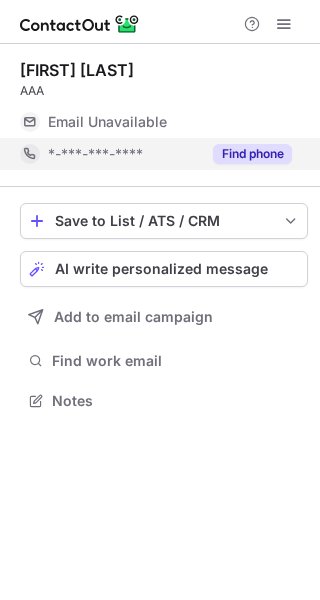 click on "Find phone" at bounding box center (246, 154) 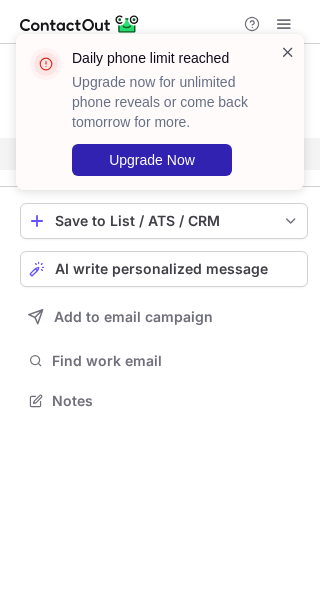 click at bounding box center (288, 52) 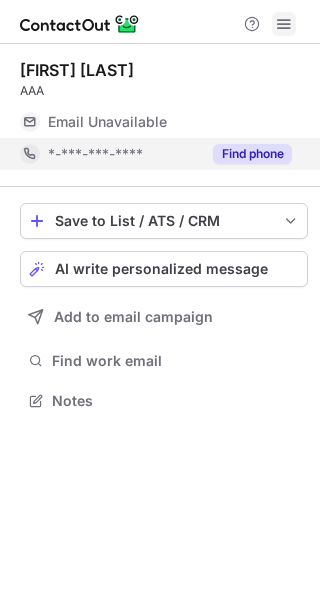 click at bounding box center [160, 22] 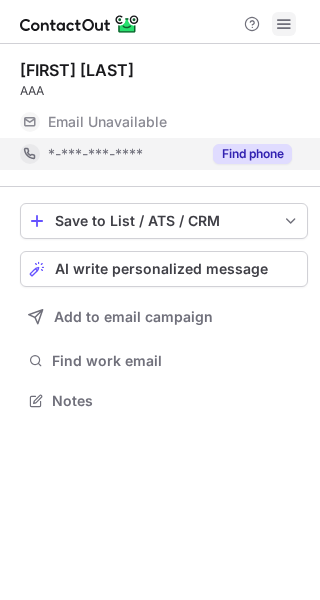 click at bounding box center (284, 24) 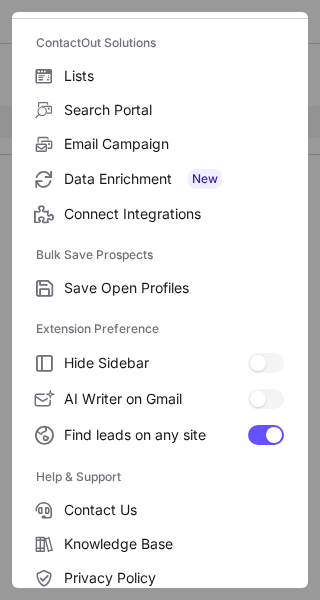scroll, scrollTop: 232, scrollLeft: 0, axis: vertical 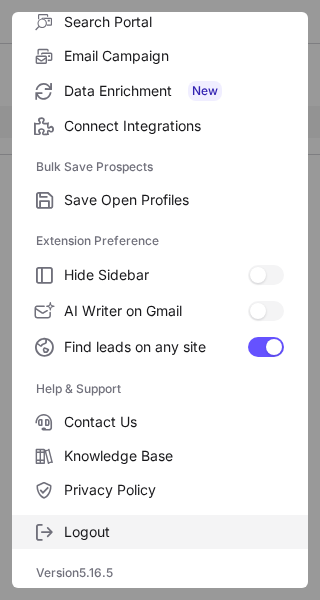 click on "Logout" at bounding box center (160, 532) 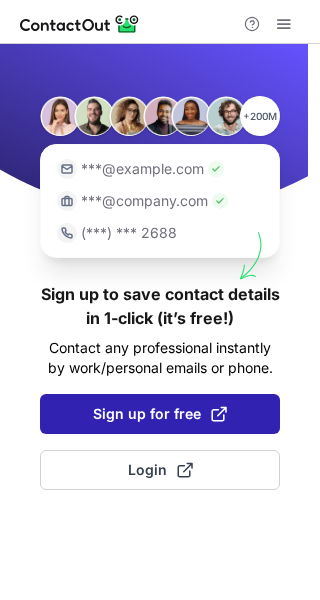 click at bounding box center [219, 414] 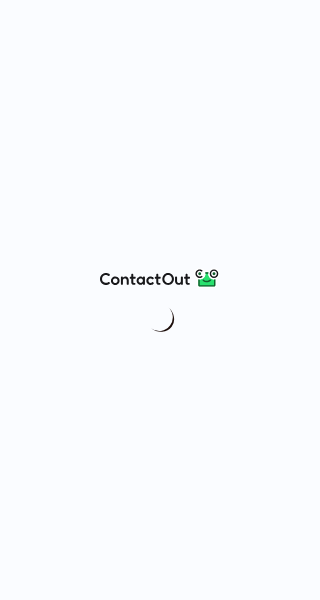 scroll, scrollTop: 0, scrollLeft: 0, axis: both 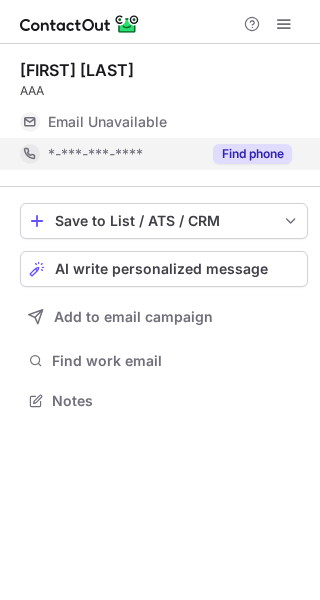 click on "Find phone" at bounding box center (252, 154) 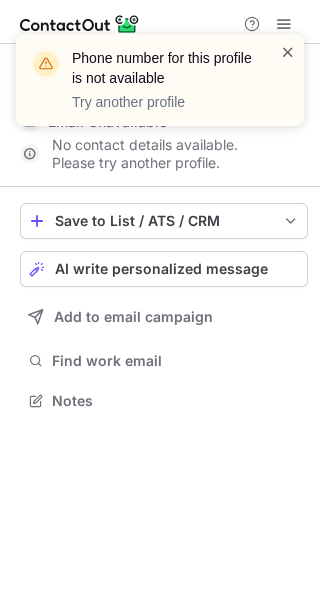 click at bounding box center (288, 52) 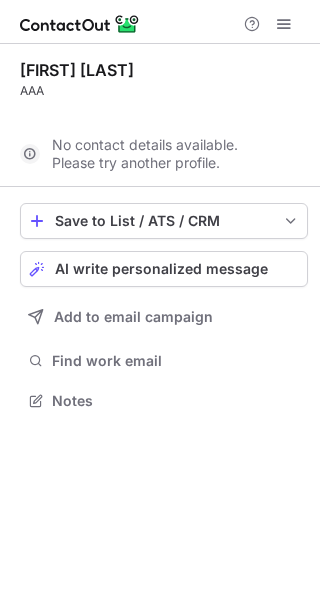 scroll, scrollTop: 354, scrollLeft: 320, axis: both 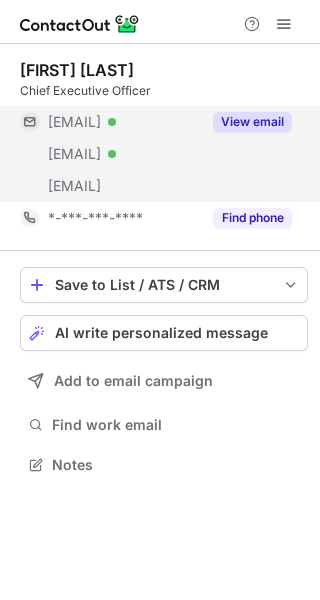 click on "View email" at bounding box center (252, 122) 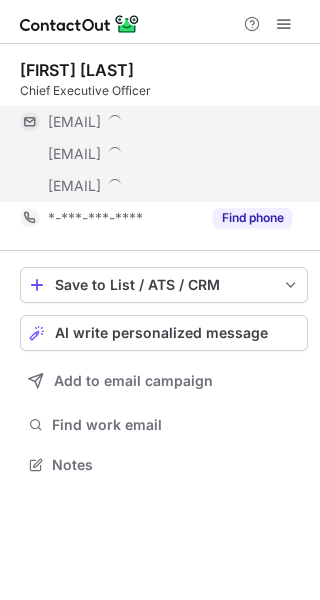 scroll, scrollTop: 10, scrollLeft: 10, axis: both 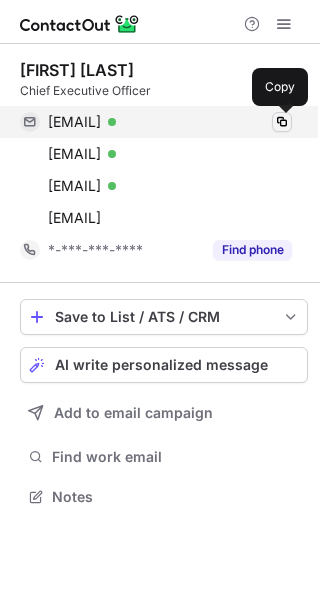 click at bounding box center (282, 122) 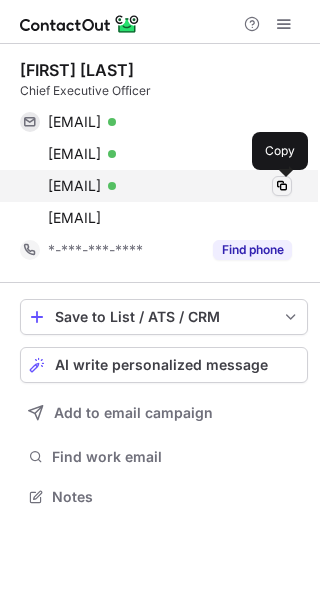 click at bounding box center [282, 186] 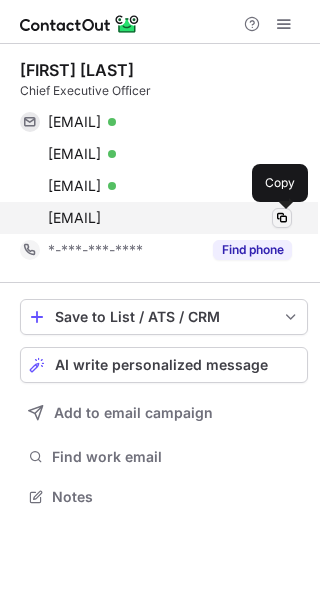 click at bounding box center (282, 218) 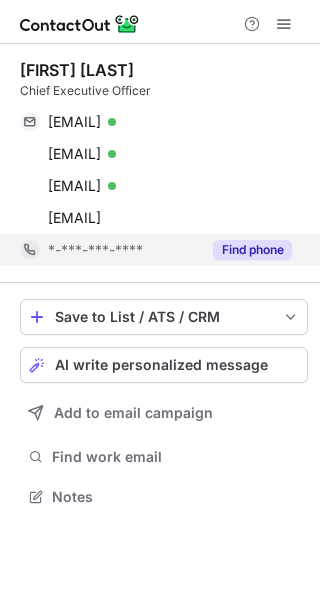 click on "Find phone" at bounding box center [252, 250] 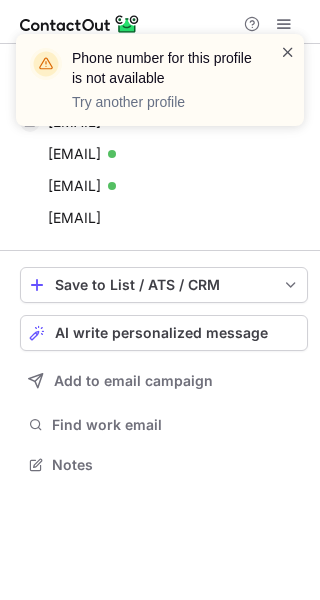 scroll, scrollTop: 450, scrollLeft: 320, axis: both 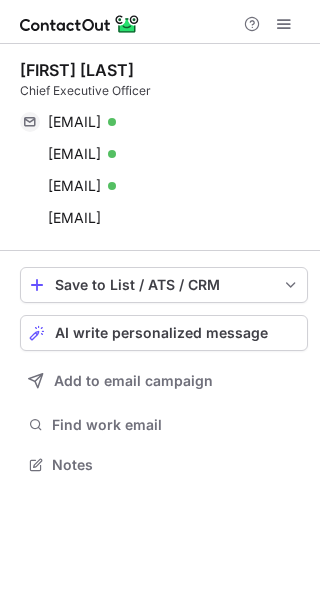 click at bounding box center (160, 22) 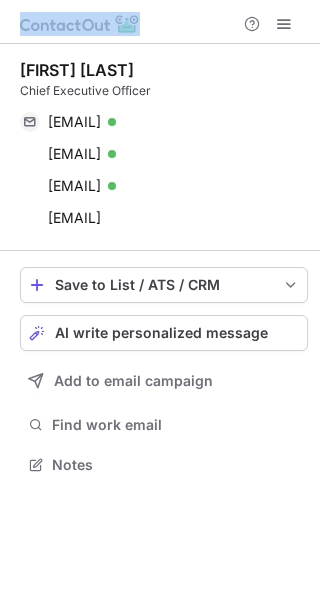 click at bounding box center (160, 22) 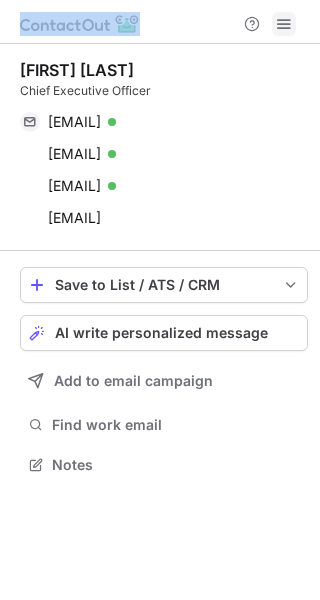 click at bounding box center [284, 24] 